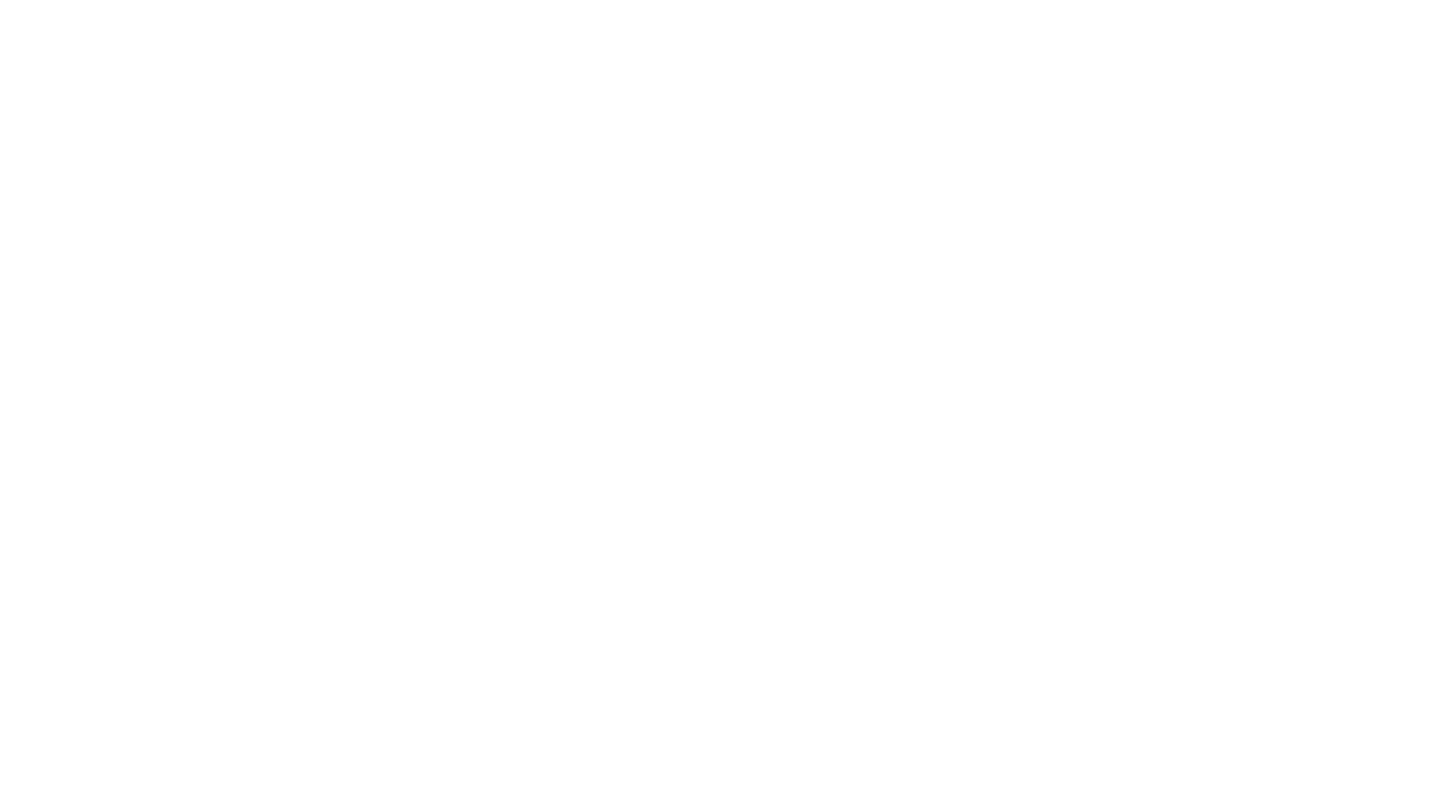 scroll, scrollTop: 0, scrollLeft: 0, axis: both 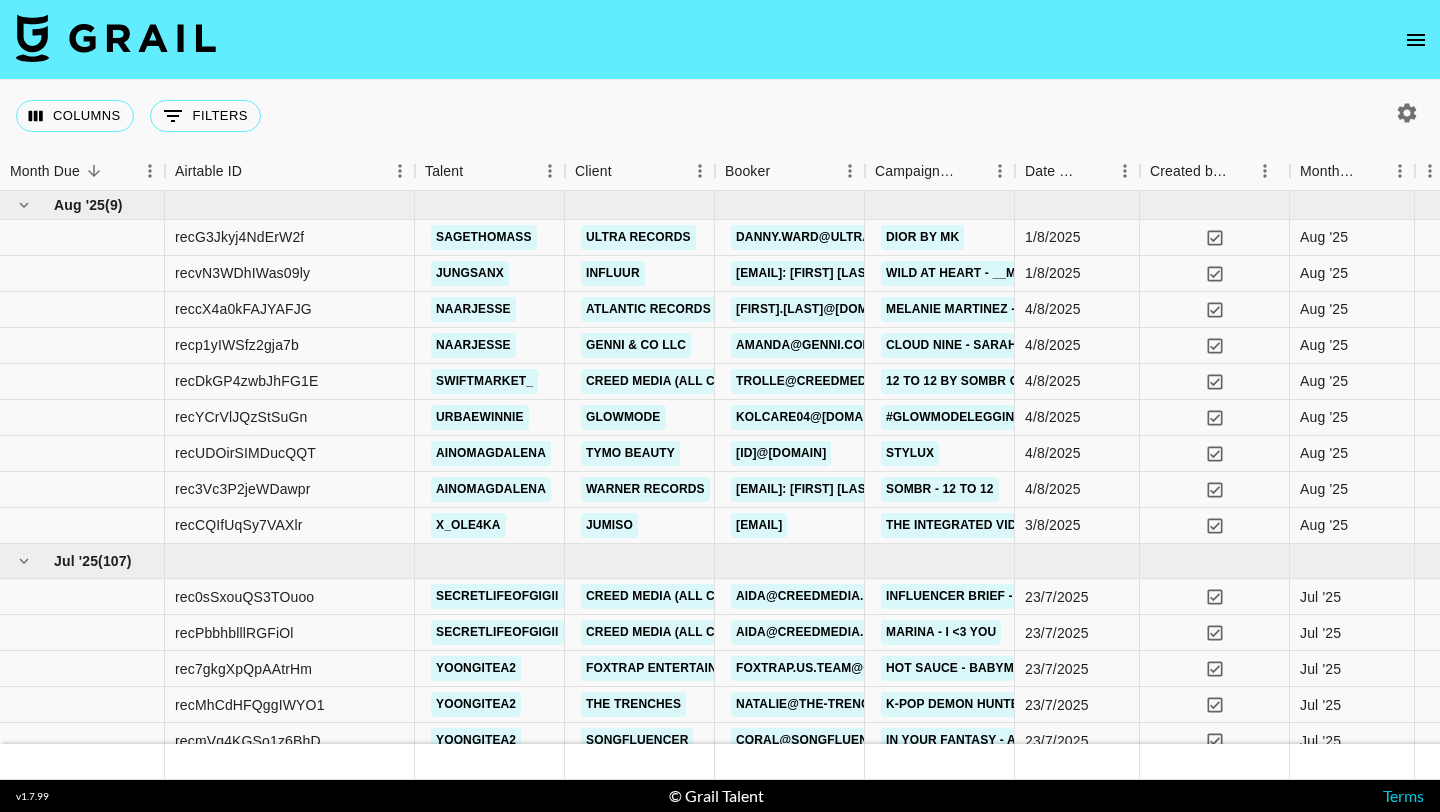 click 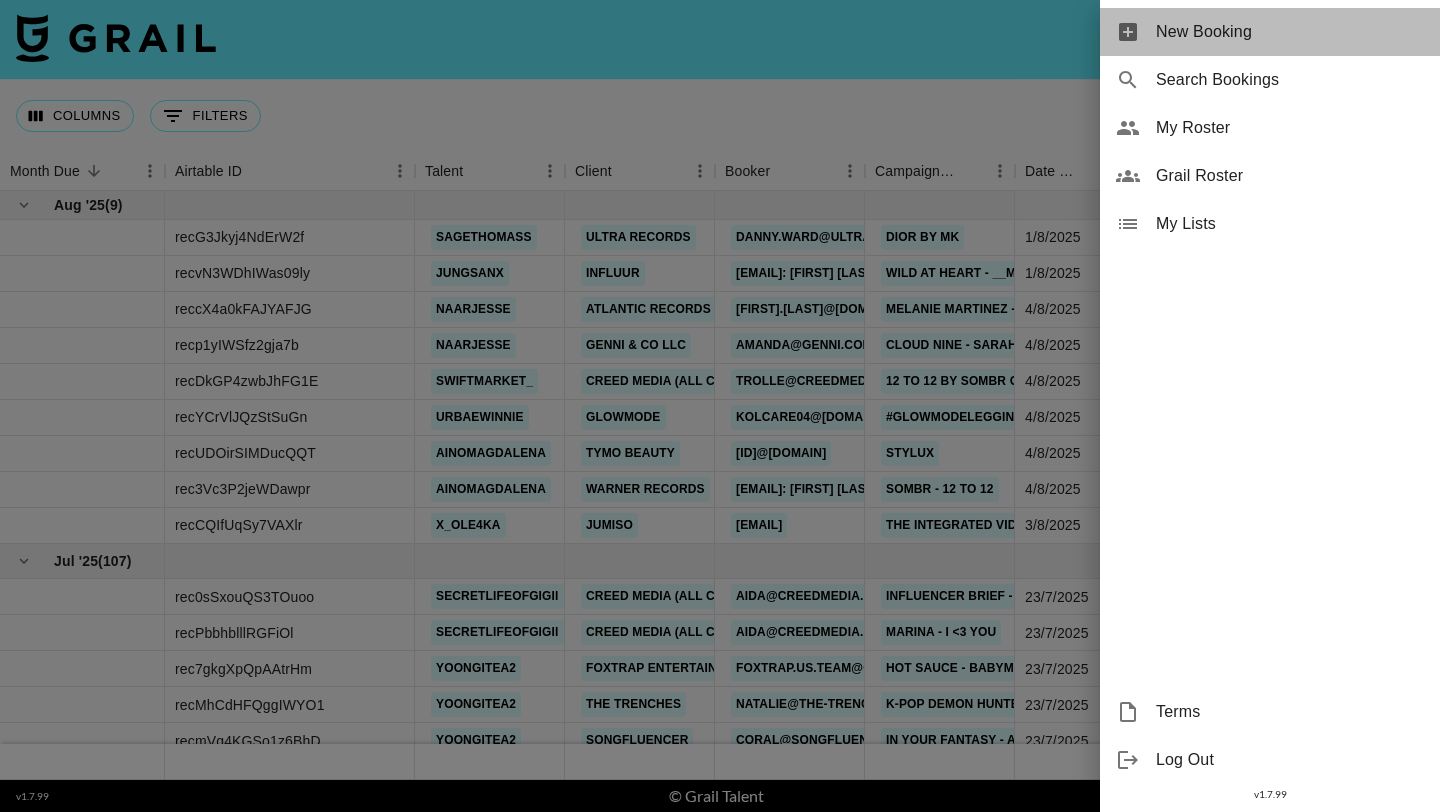 click on "New Booking" at bounding box center [1270, 32] 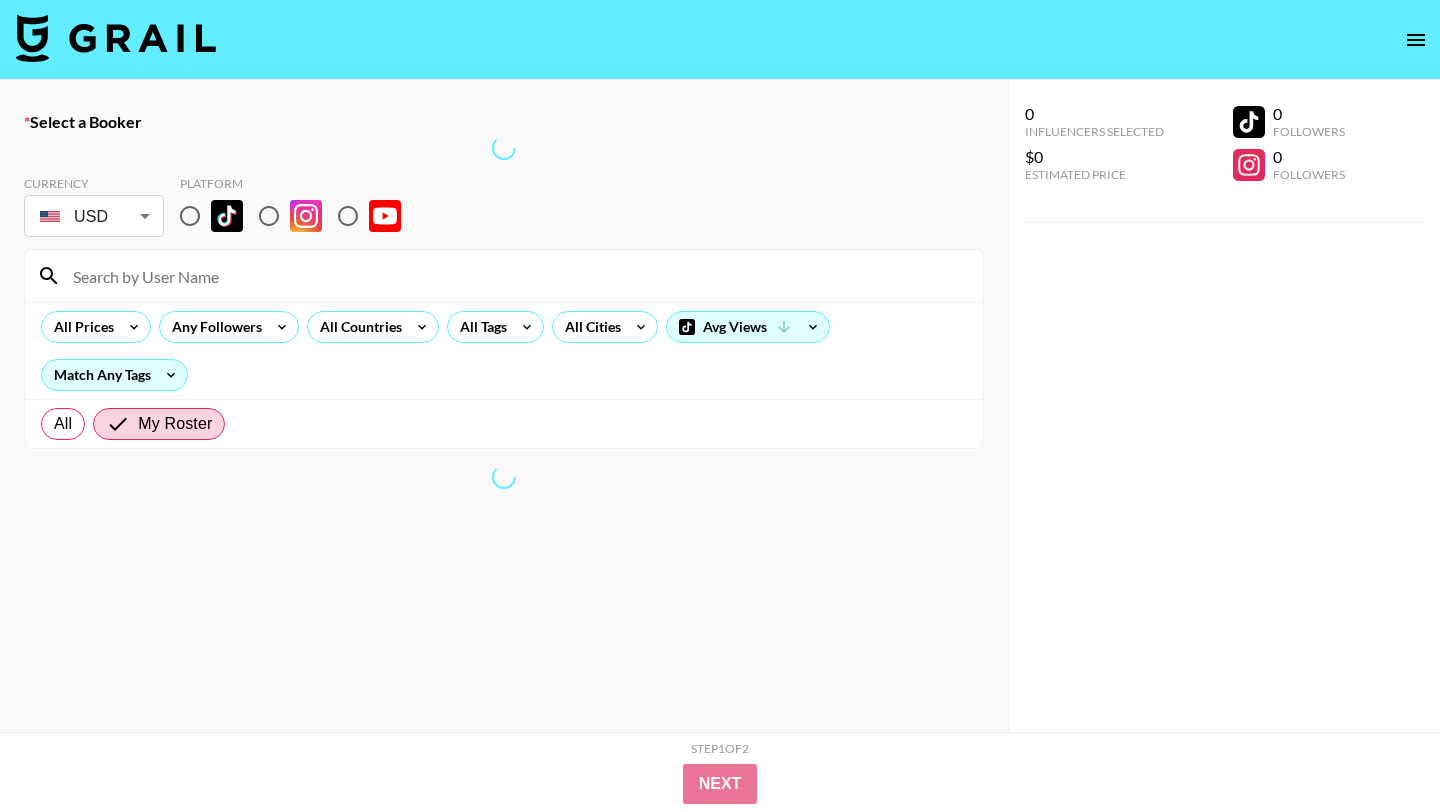 click at bounding box center [190, 216] 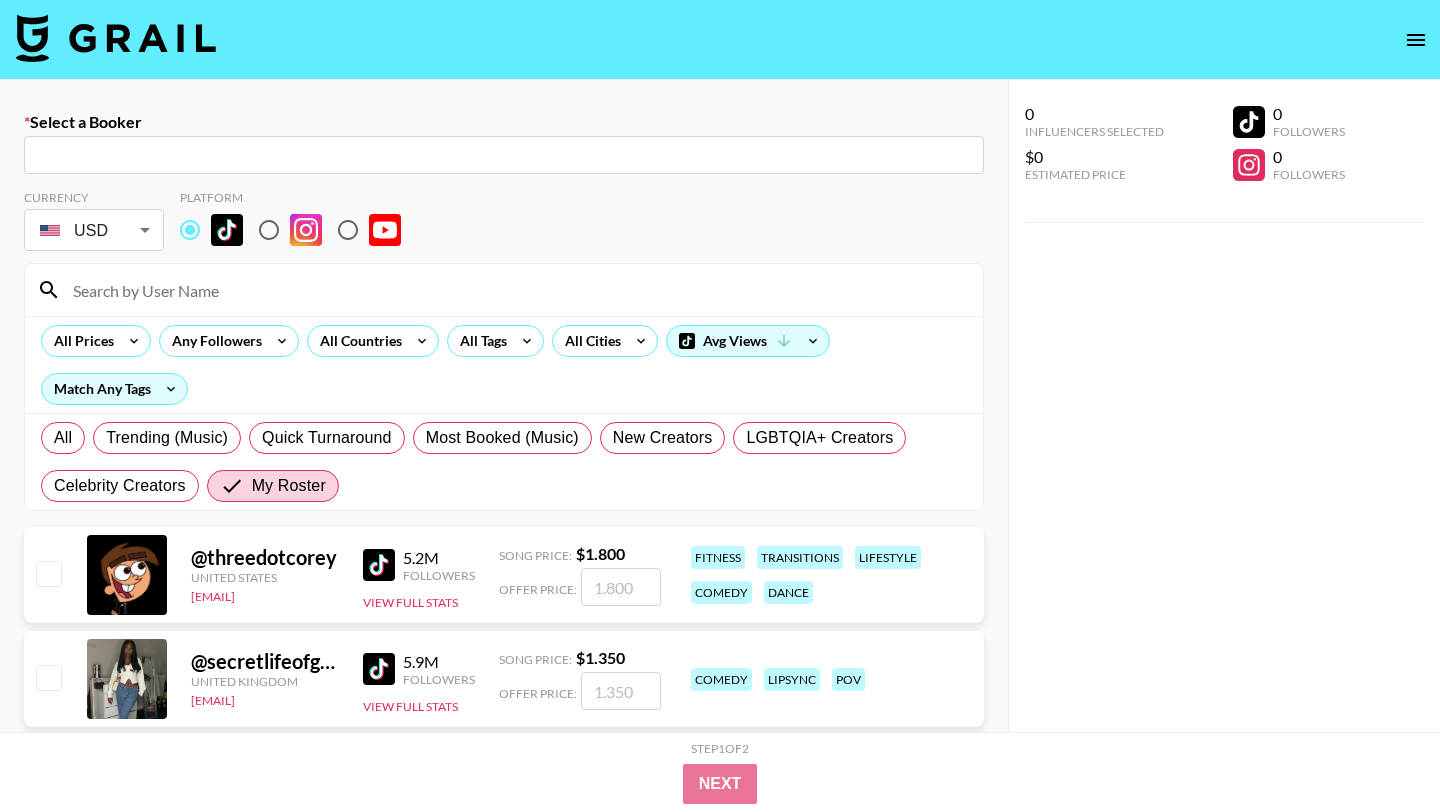 click at bounding box center (504, 155) 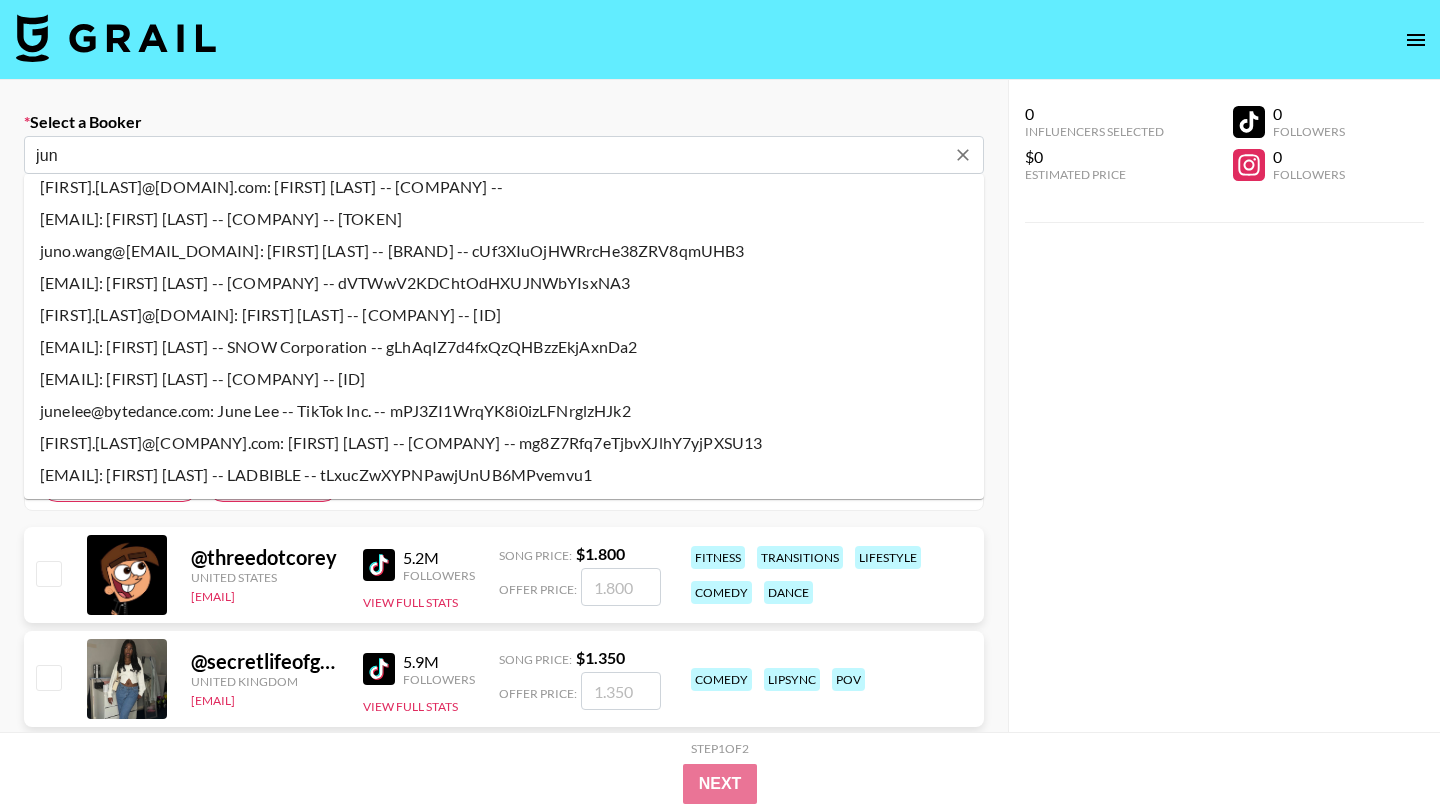 scroll, scrollTop: 290, scrollLeft: 0, axis: vertical 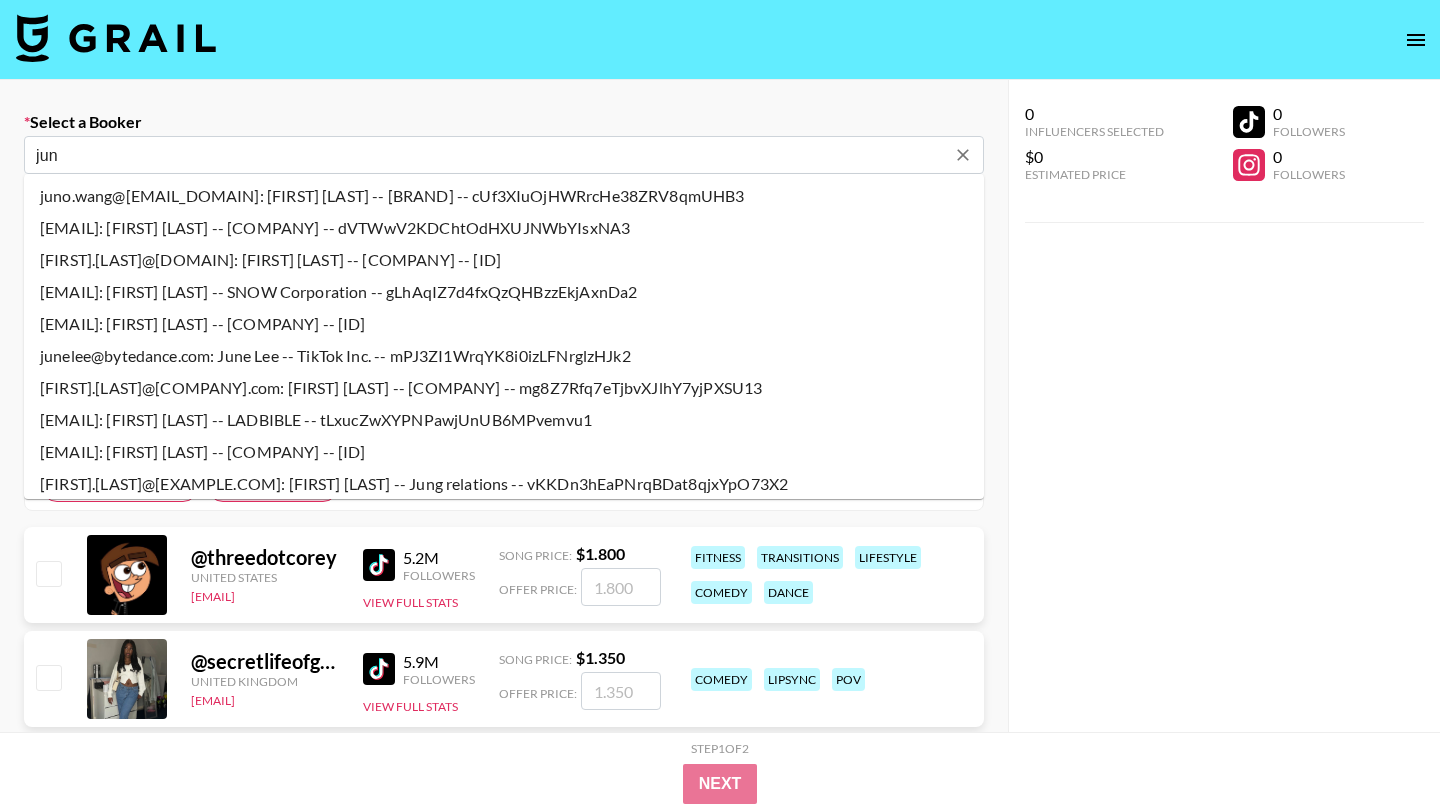 click on "[FIRST].[LAST]@[COMPANY].com: [FIRST] [LAST] -- [COMPANY] -- mg8Z7Rfq7eTjbvXJlhY7yjPXSU13" at bounding box center [504, 388] 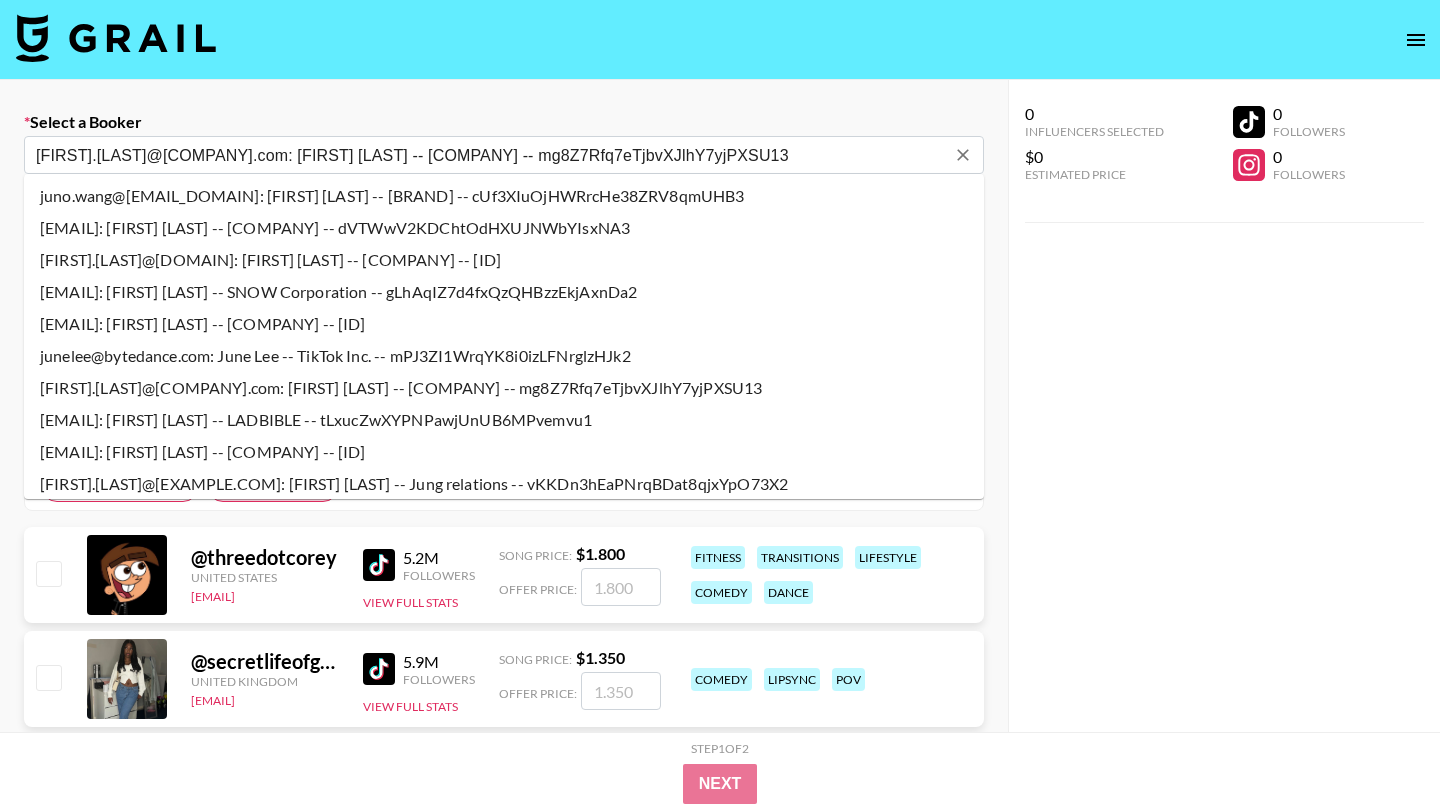 select on "Song" 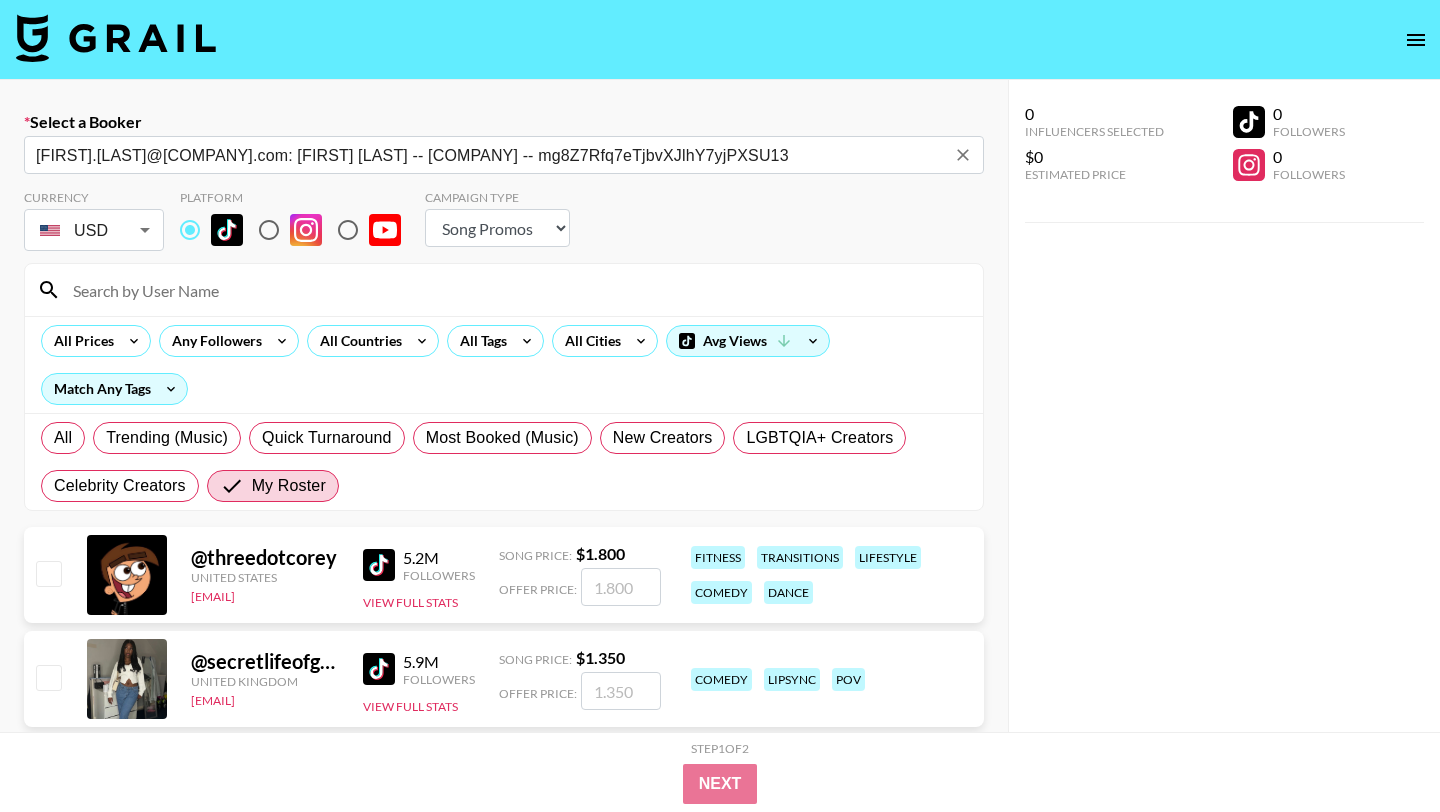 type on "[FIRST].[LAST]@[COMPANY].com: [FIRST] [LAST] -- [COMPANY] -- mg8Z7Rfq7eTjbvXJlhY7yjPXSU13" 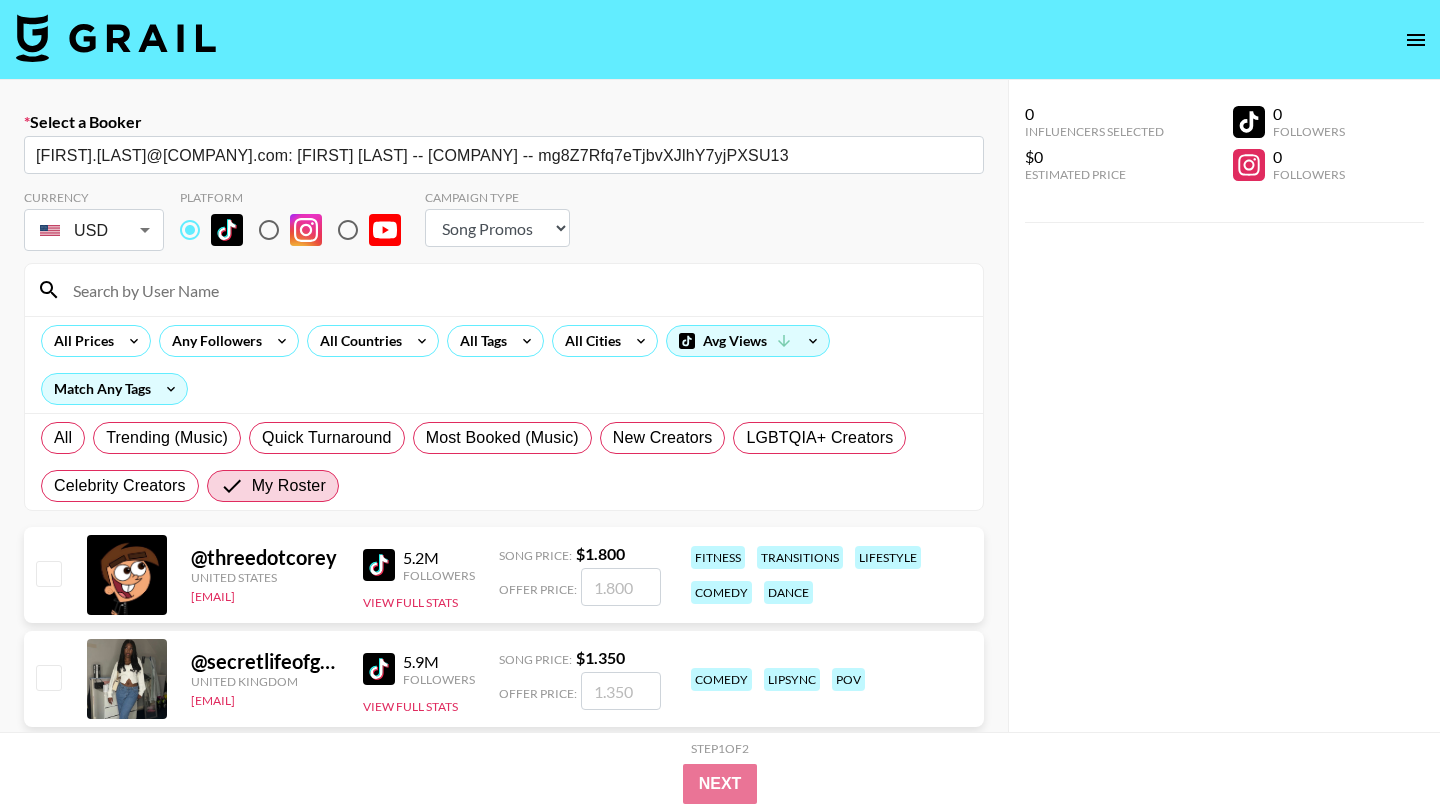paste on "https://www.tiktok.com/@maryamshai.kh/video/7534860996654025997?_r=1&_t=ZT-8ybjzTnlyy7" 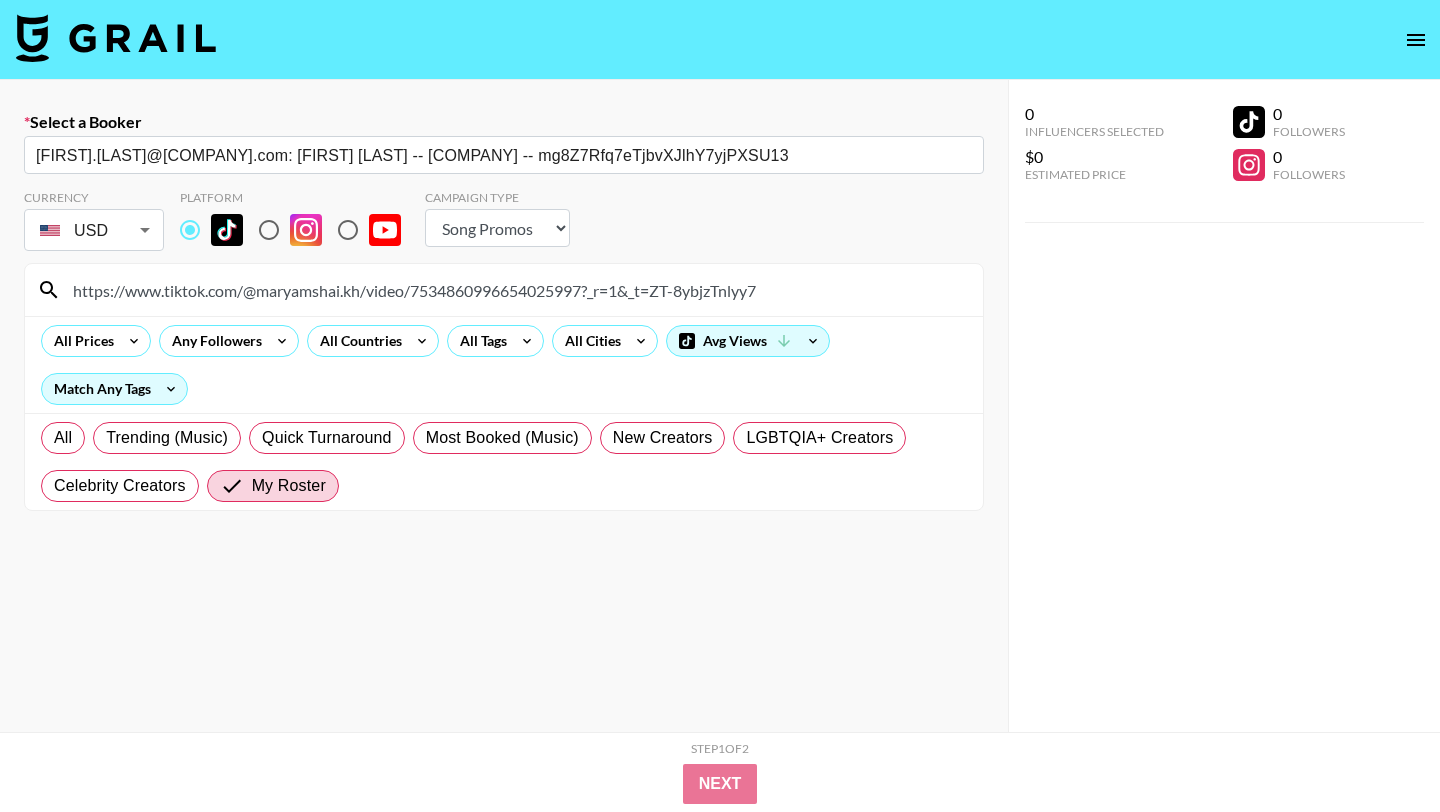 click on "https://www.tiktok.com/@maryamshai.kh/video/7534860996654025997?_r=1&_t=ZT-8ybjzTnlyy7" at bounding box center (516, 290) 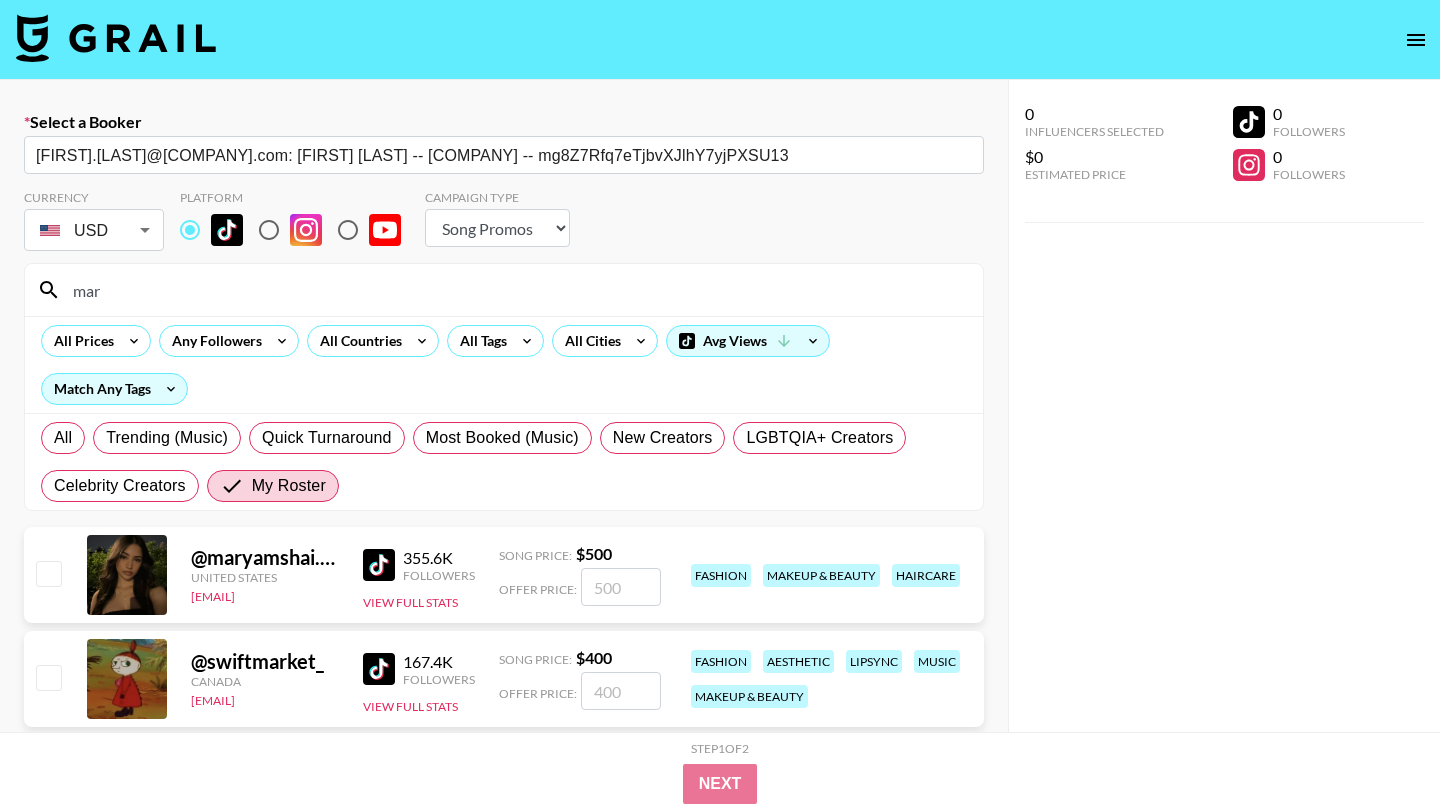 type on "mar" 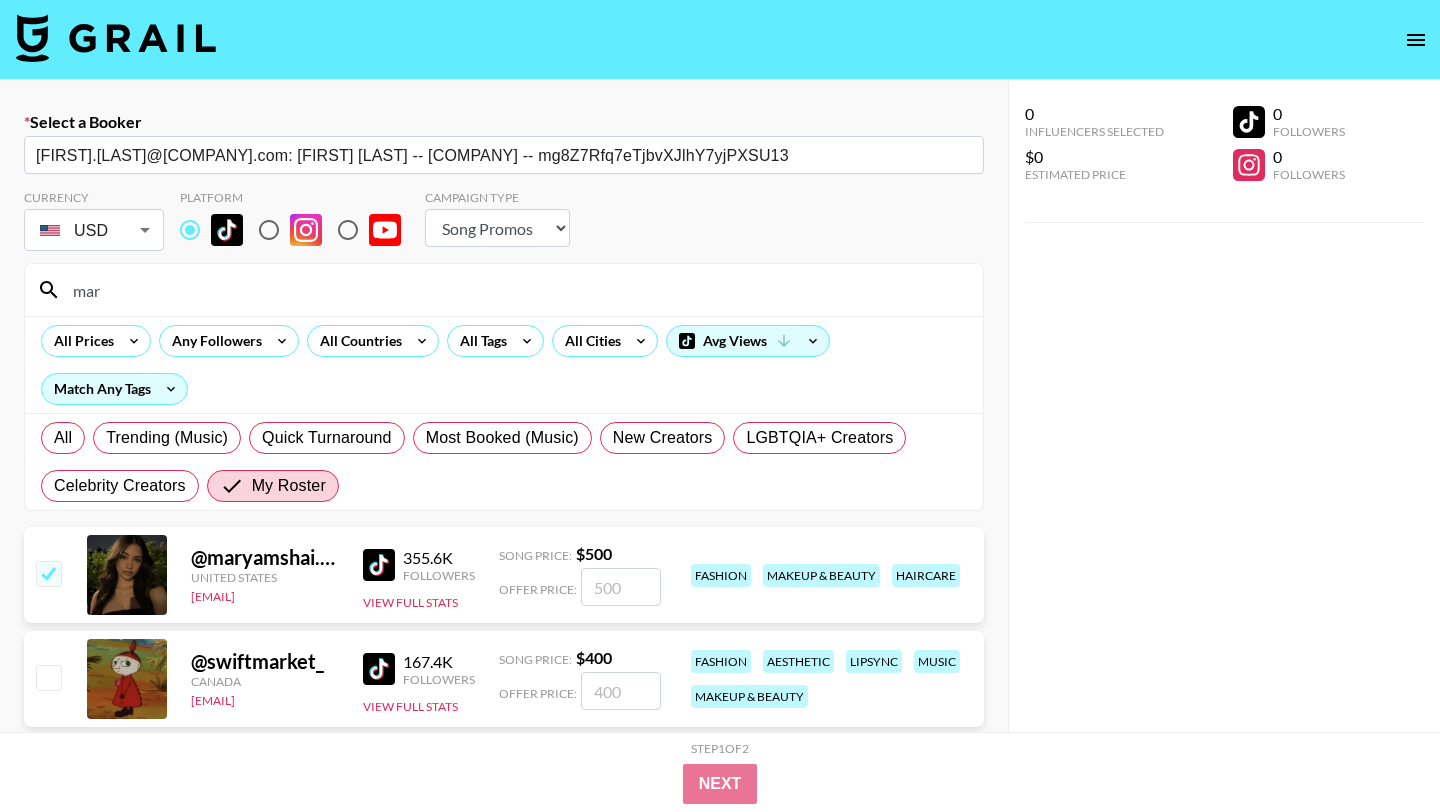 checkbox on "true" 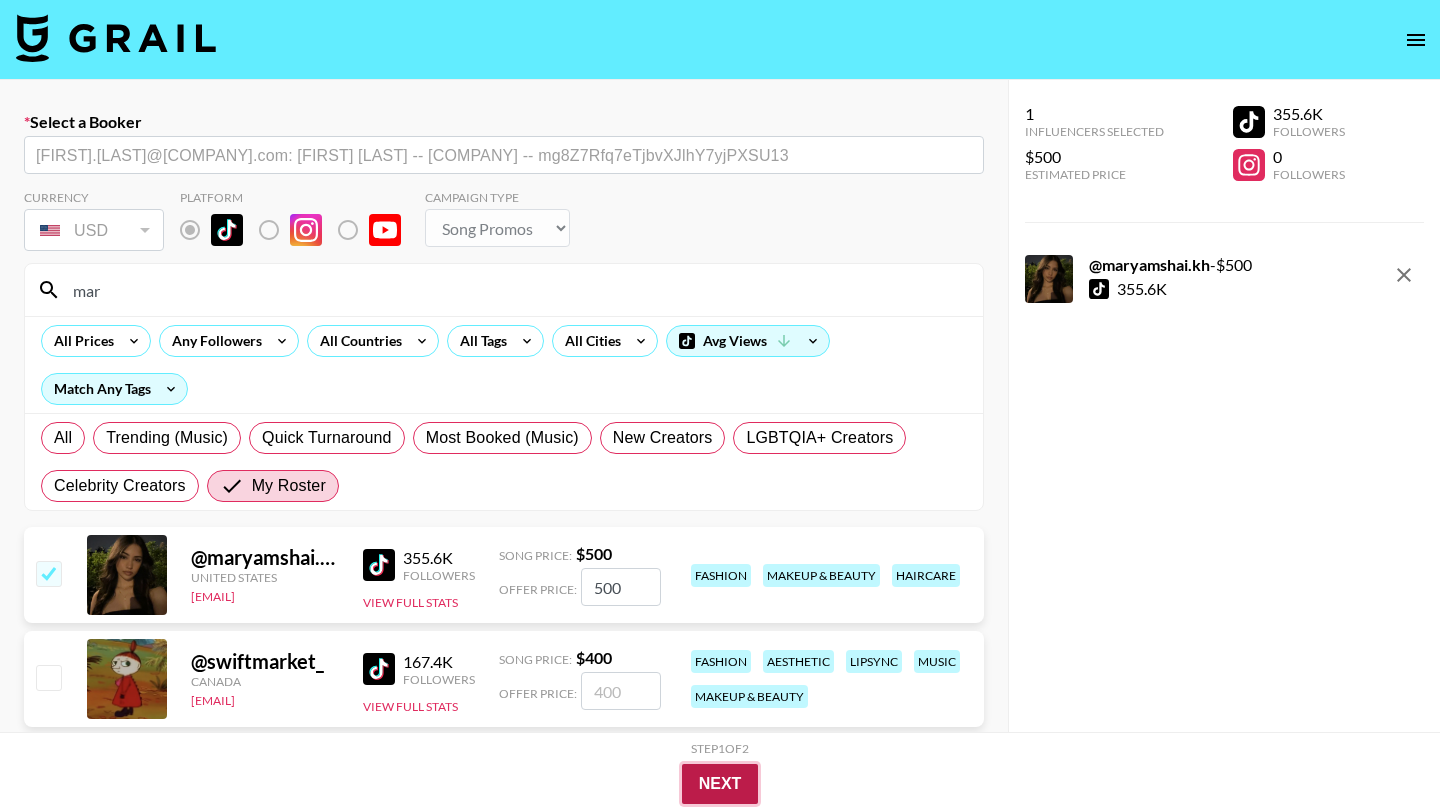click on "Next" at bounding box center (720, 784) 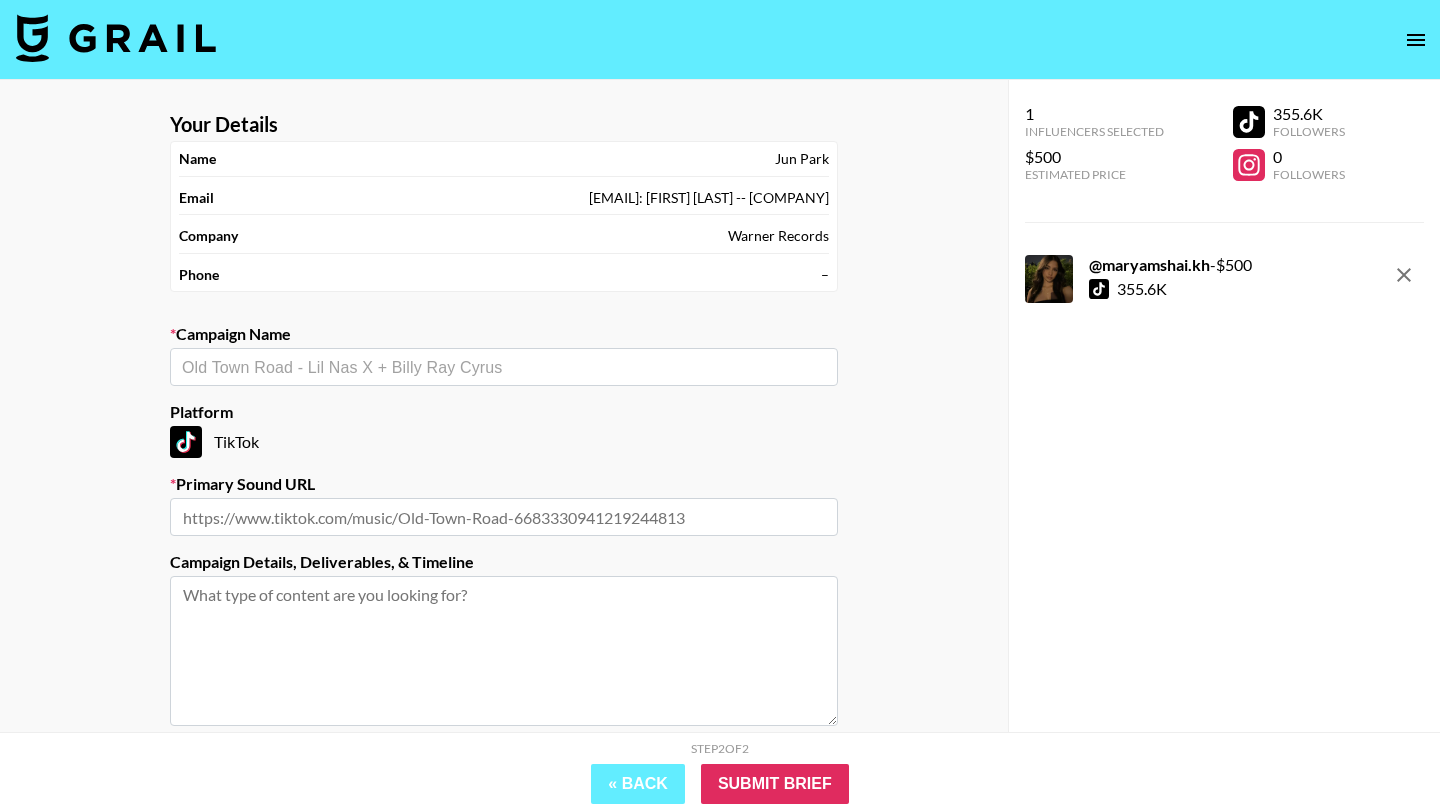 click at bounding box center (504, 367) 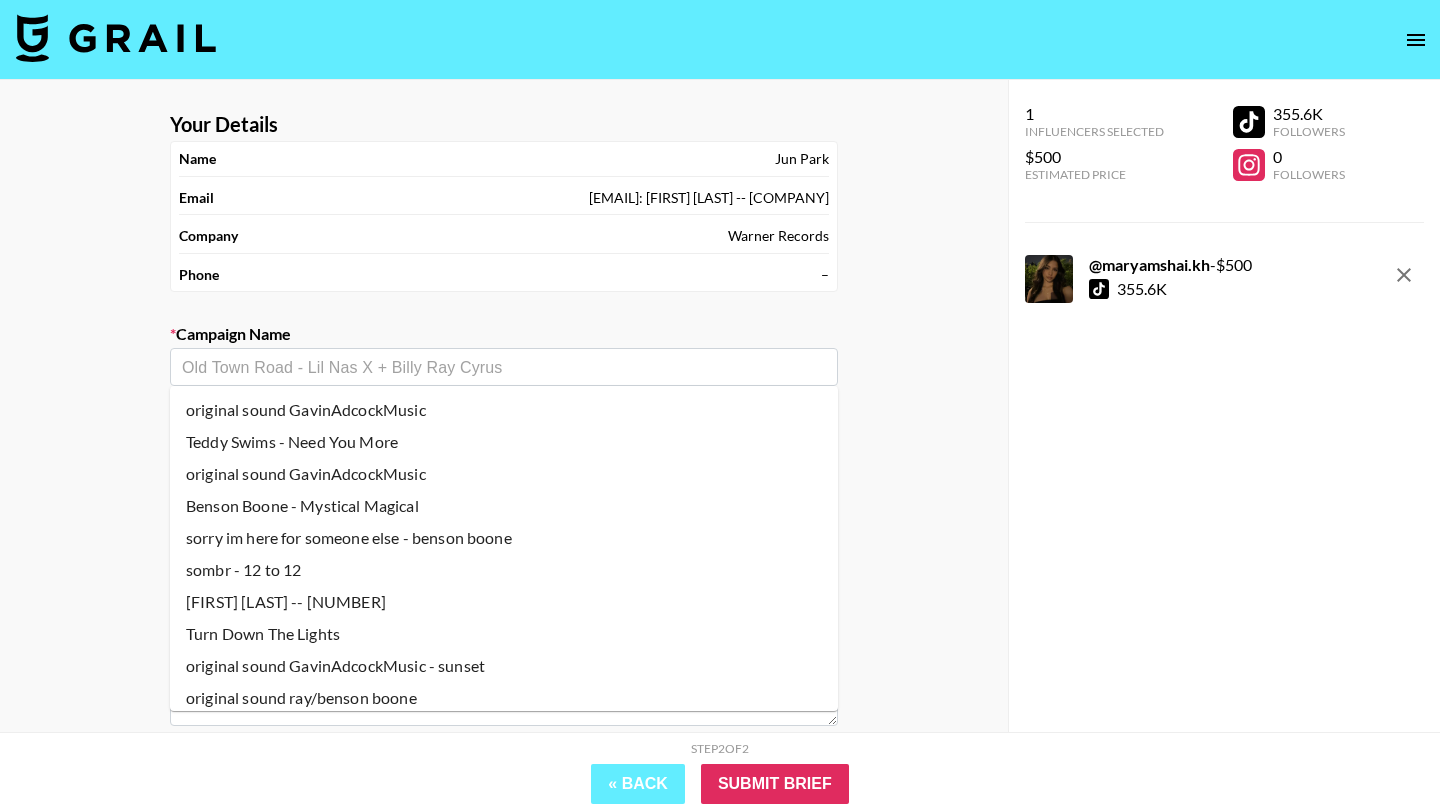 click on "sombr - 12 to 12" at bounding box center [504, 570] 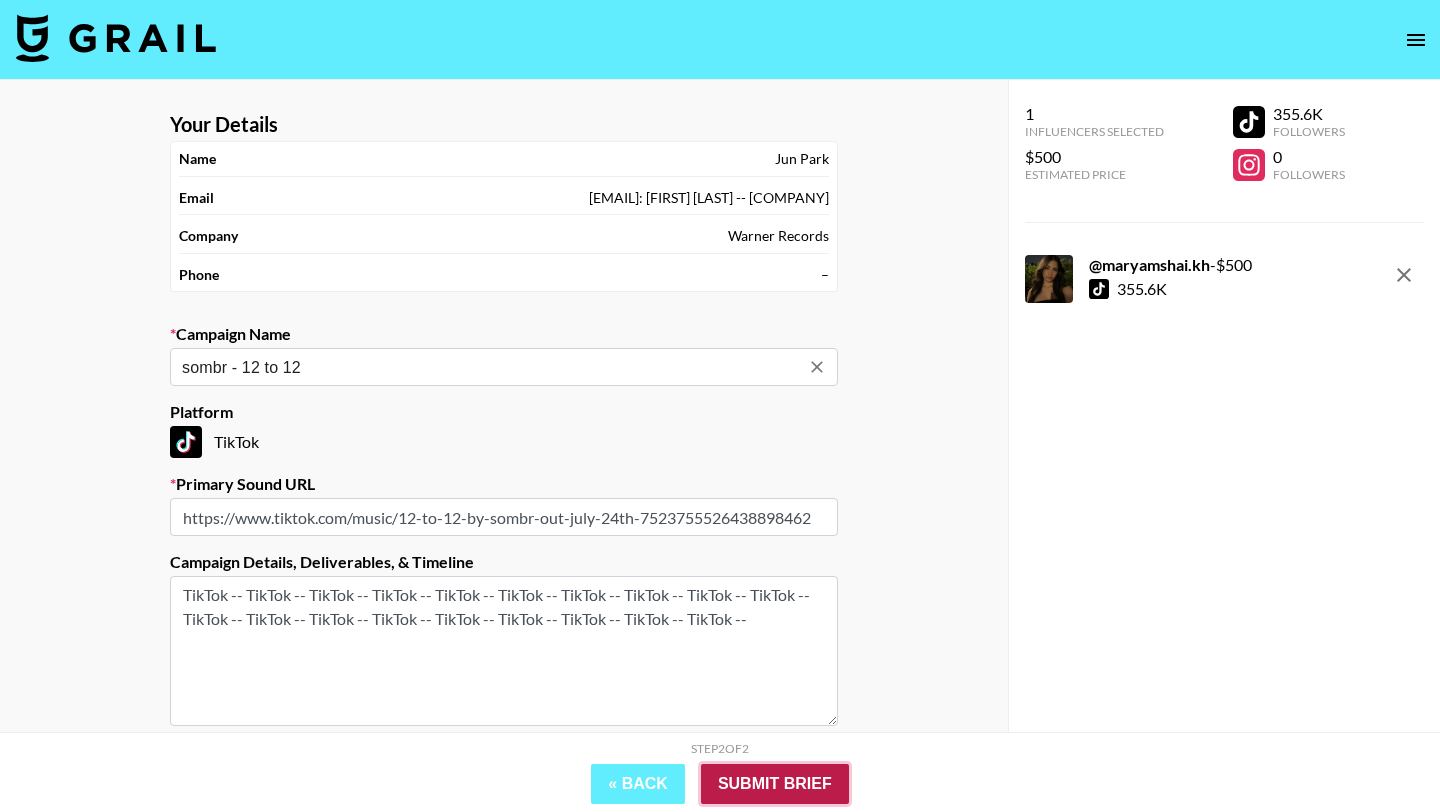 click on "Submit Brief" at bounding box center (775, 784) 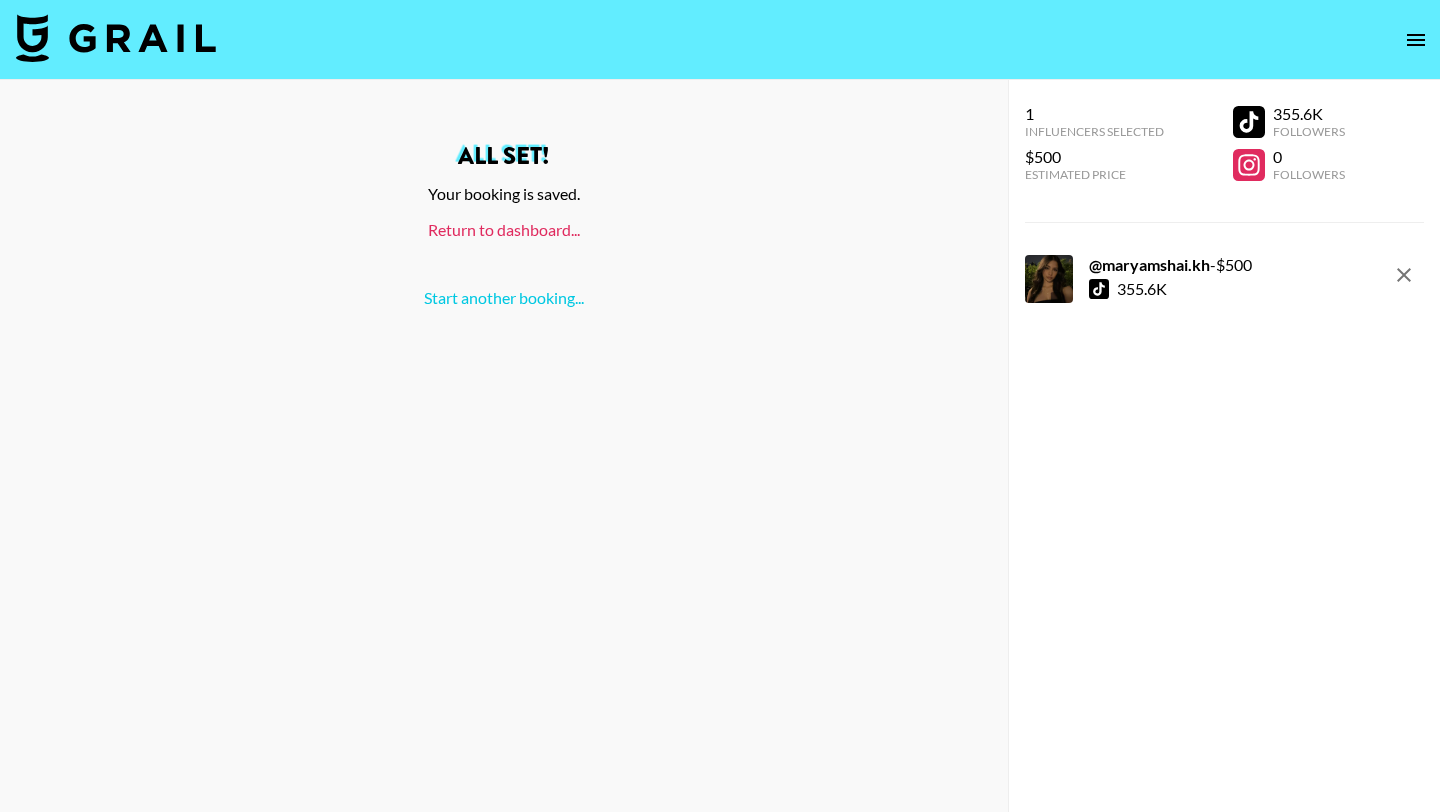 click on "Return to dashboard..." at bounding box center [504, 229] 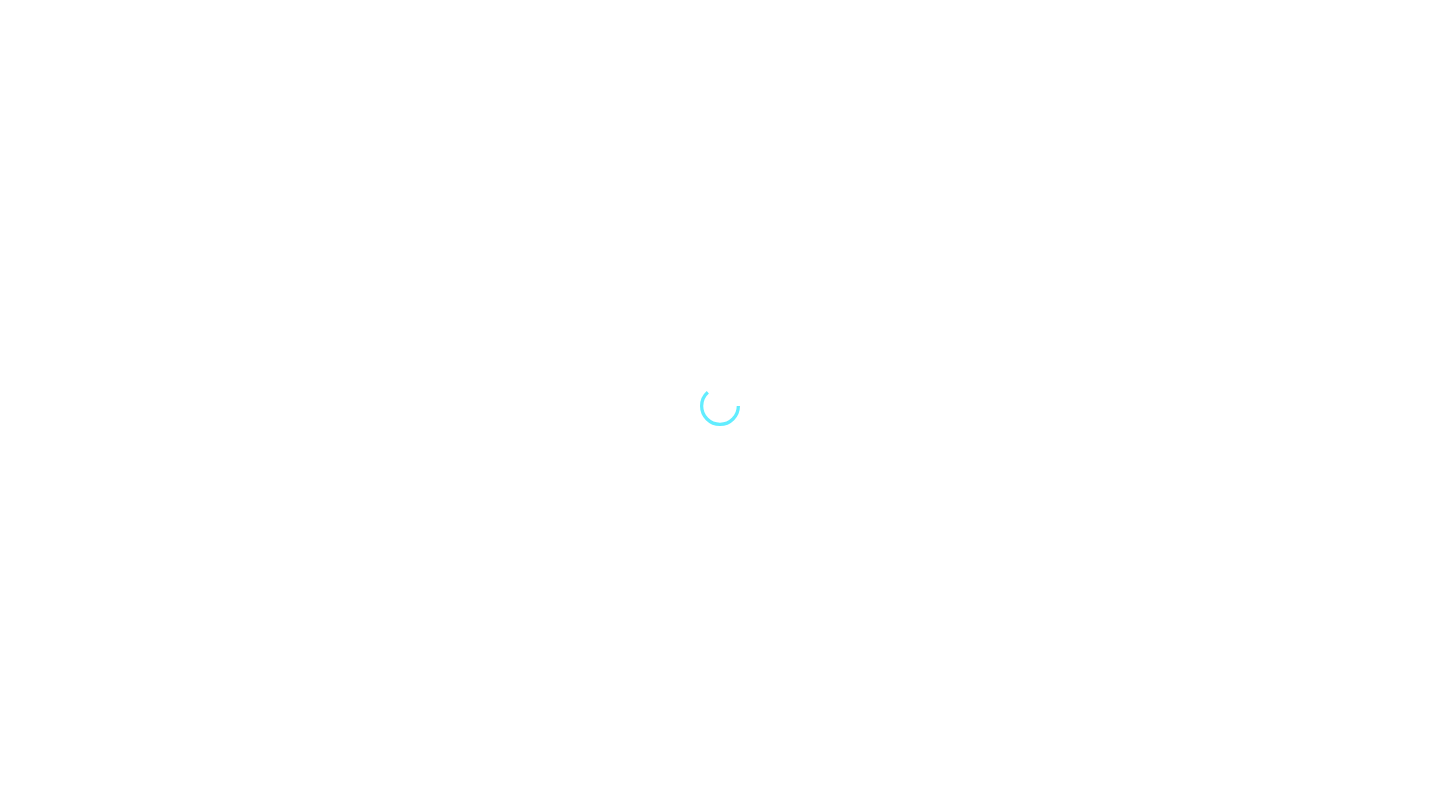 scroll, scrollTop: 0, scrollLeft: 0, axis: both 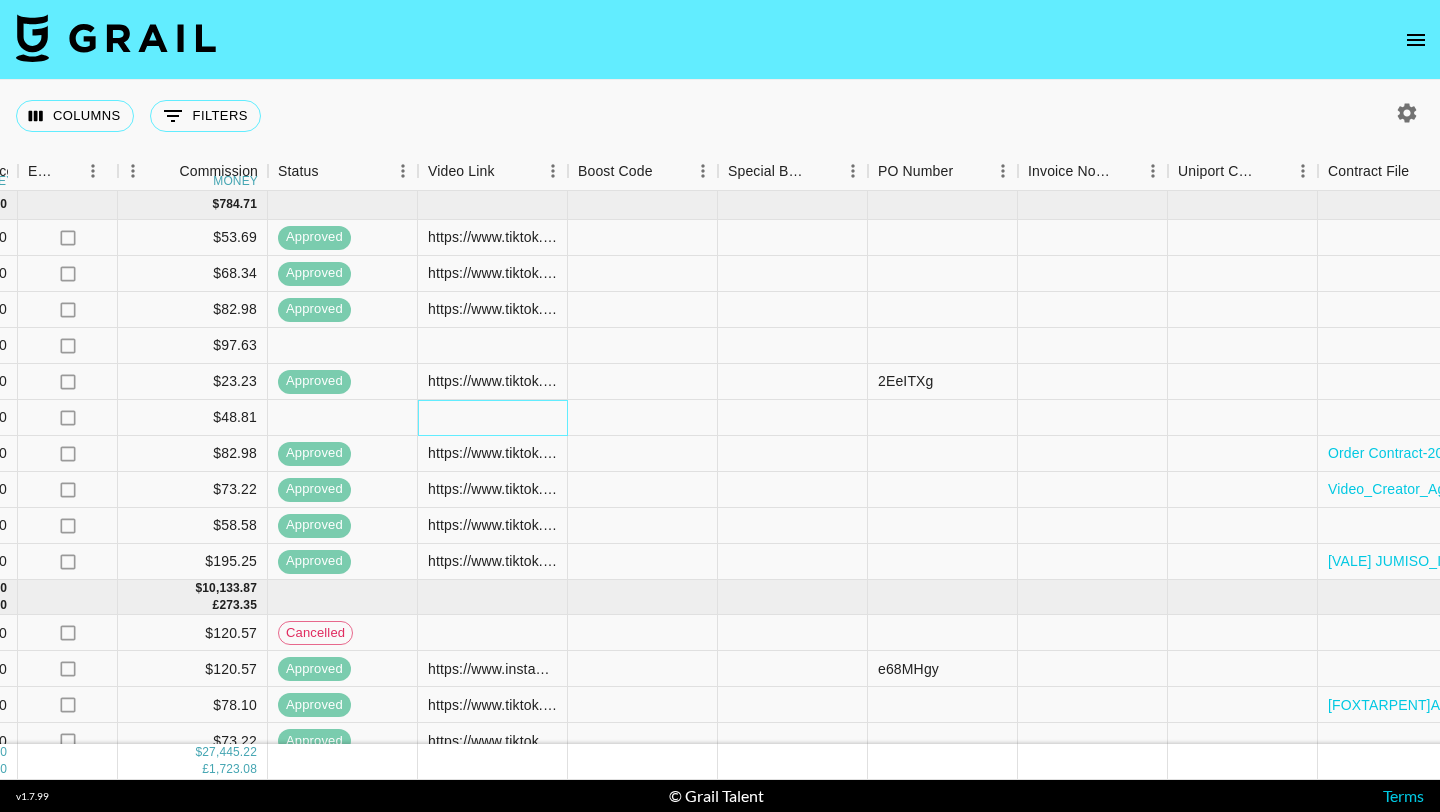 click at bounding box center [493, 418] 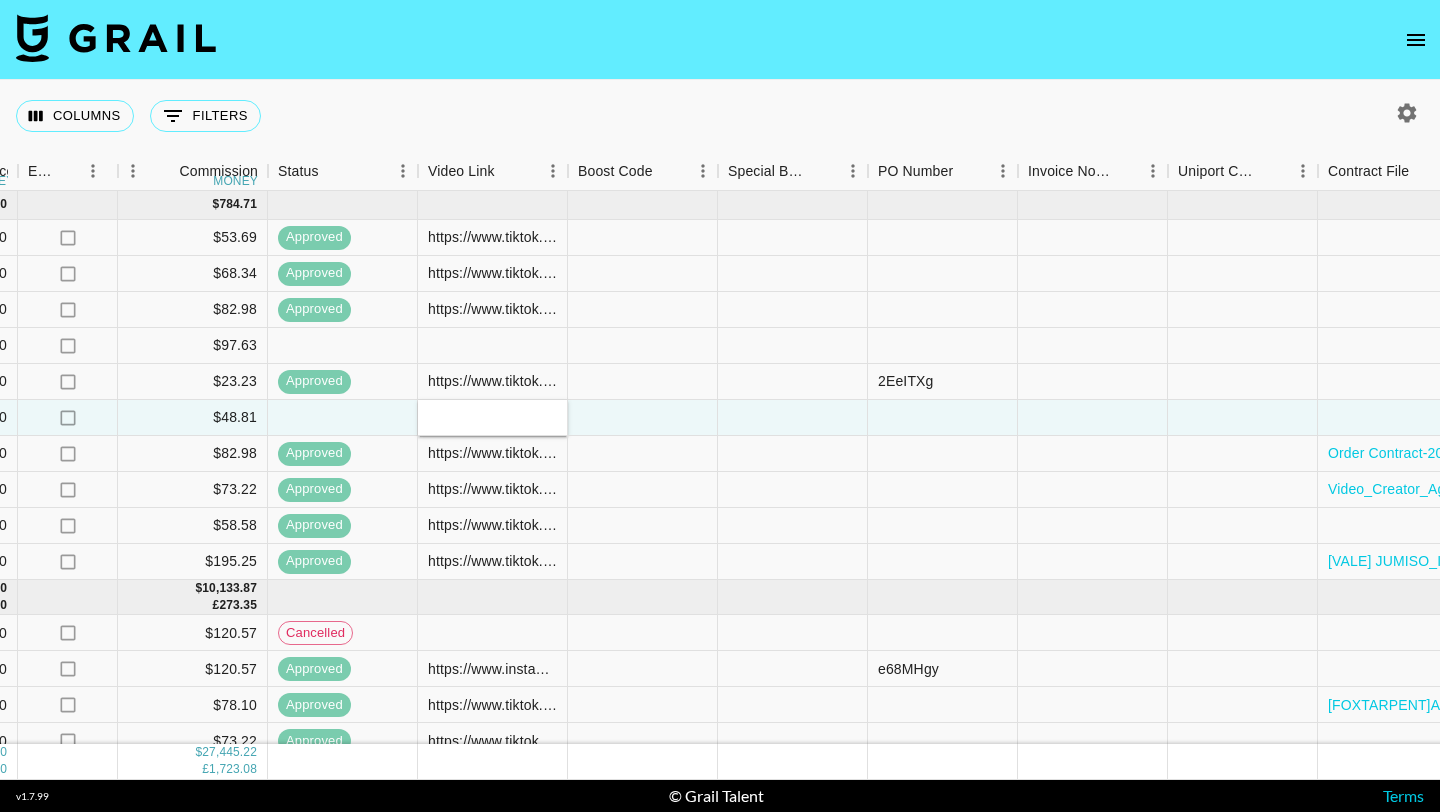 type on "https://www.tiktok.com/@maryamshai.kh/video/7534860996654025997?_r=1&_t=ZT-8ybjzTnlyy7" 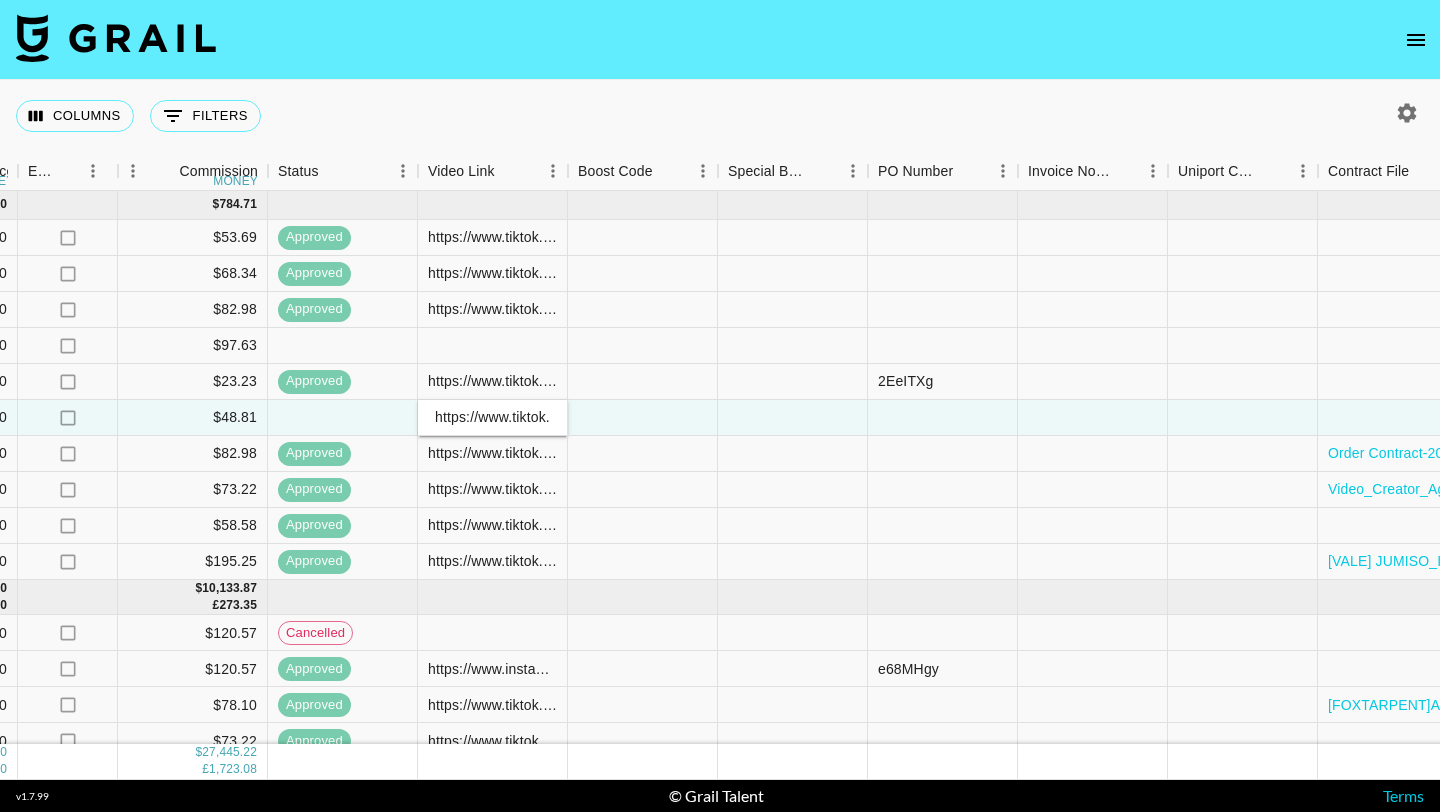 scroll, scrollTop: 0, scrollLeft: 498, axis: horizontal 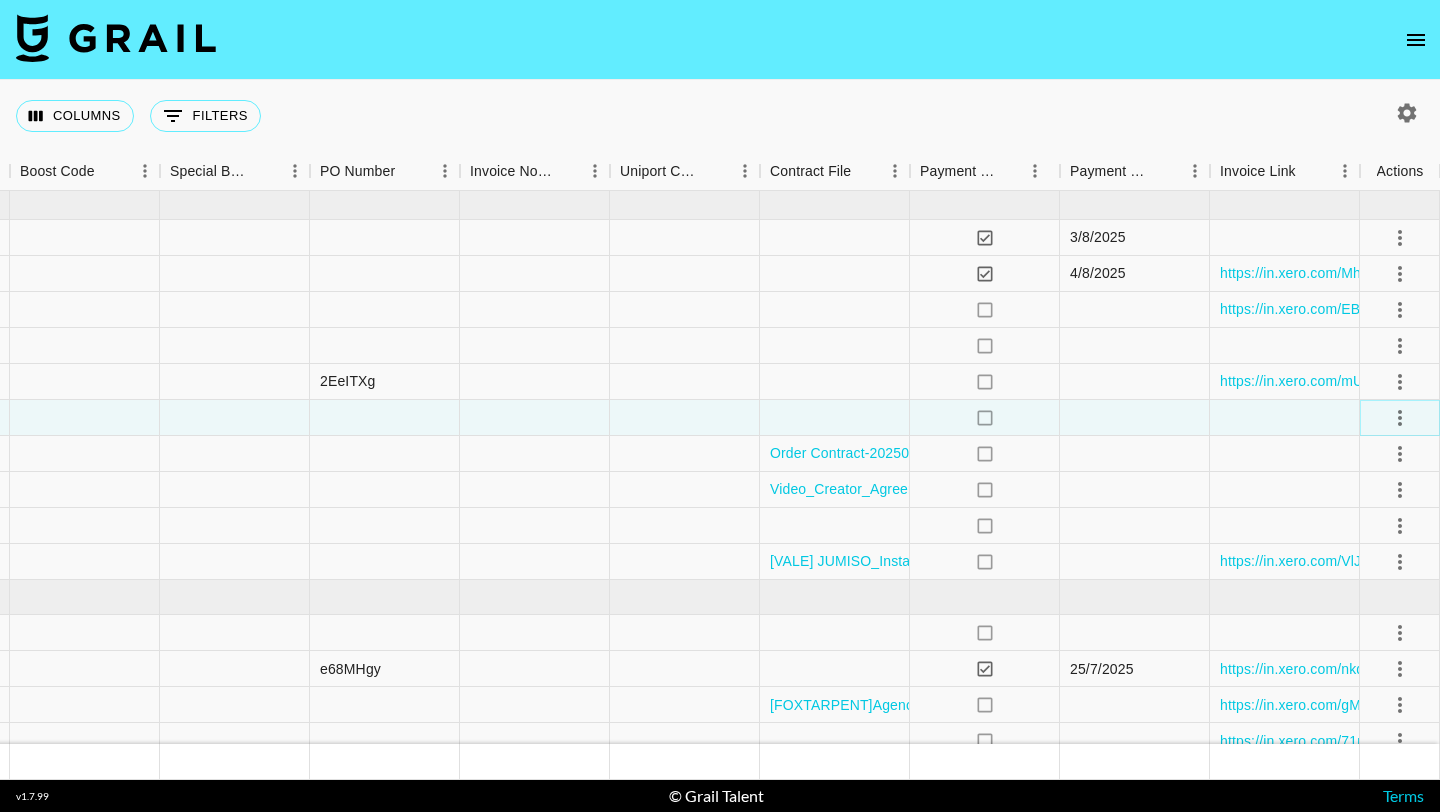 click 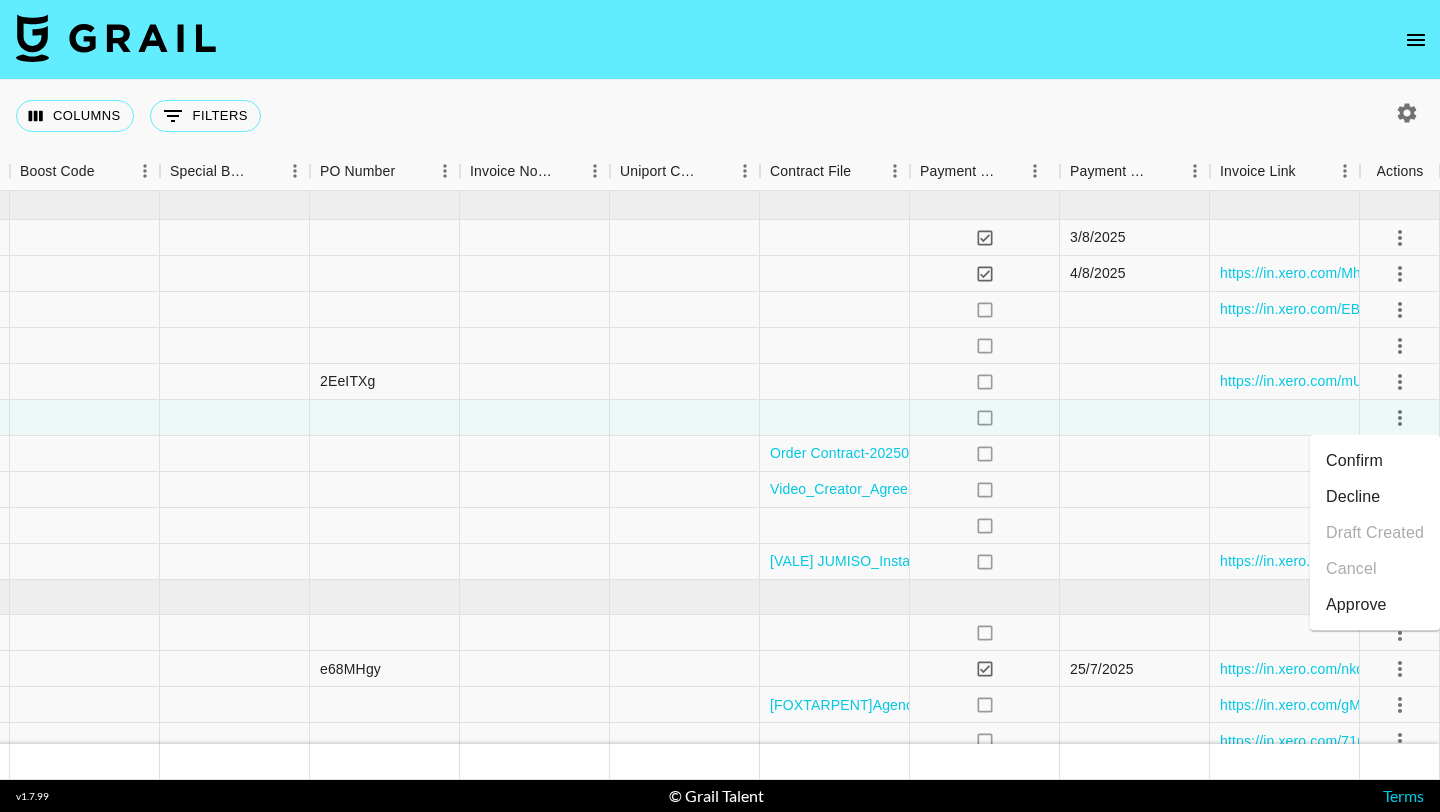 click on "Approve" at bounding box center (1356, 605) 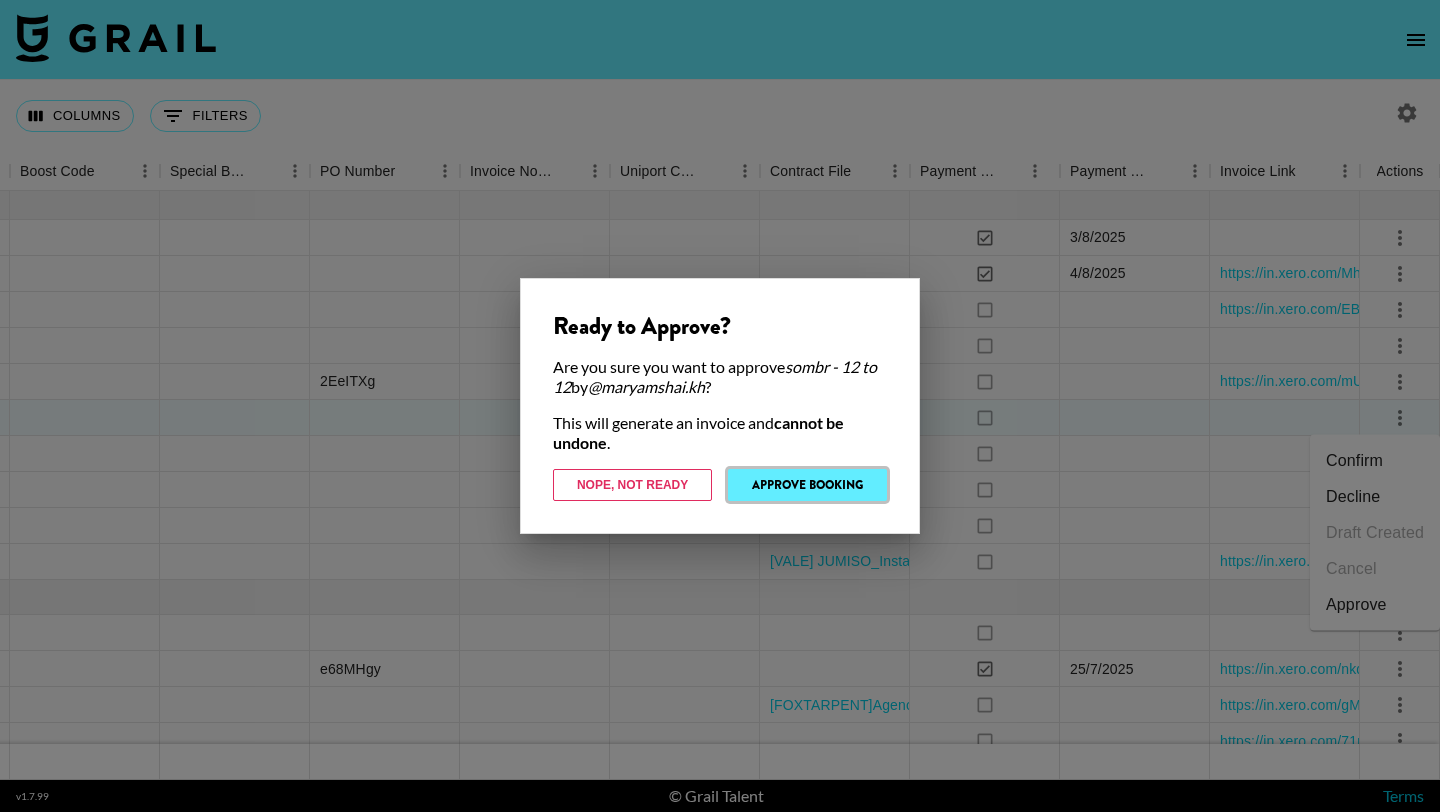 click on "Approve Booking" at bounding box center (807, 485) 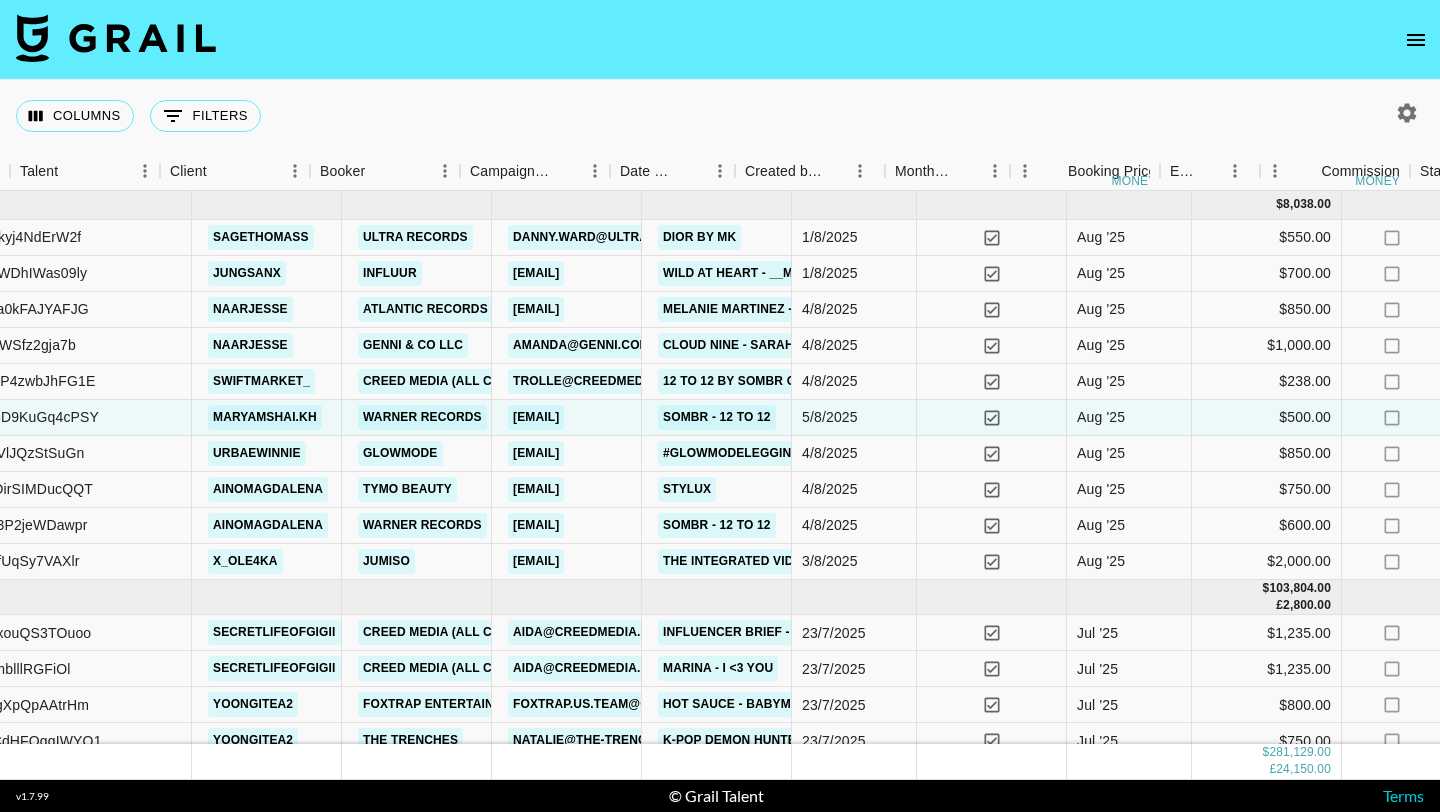 scroll, scrollTop: 0, scrollLeft: 0, axis: both 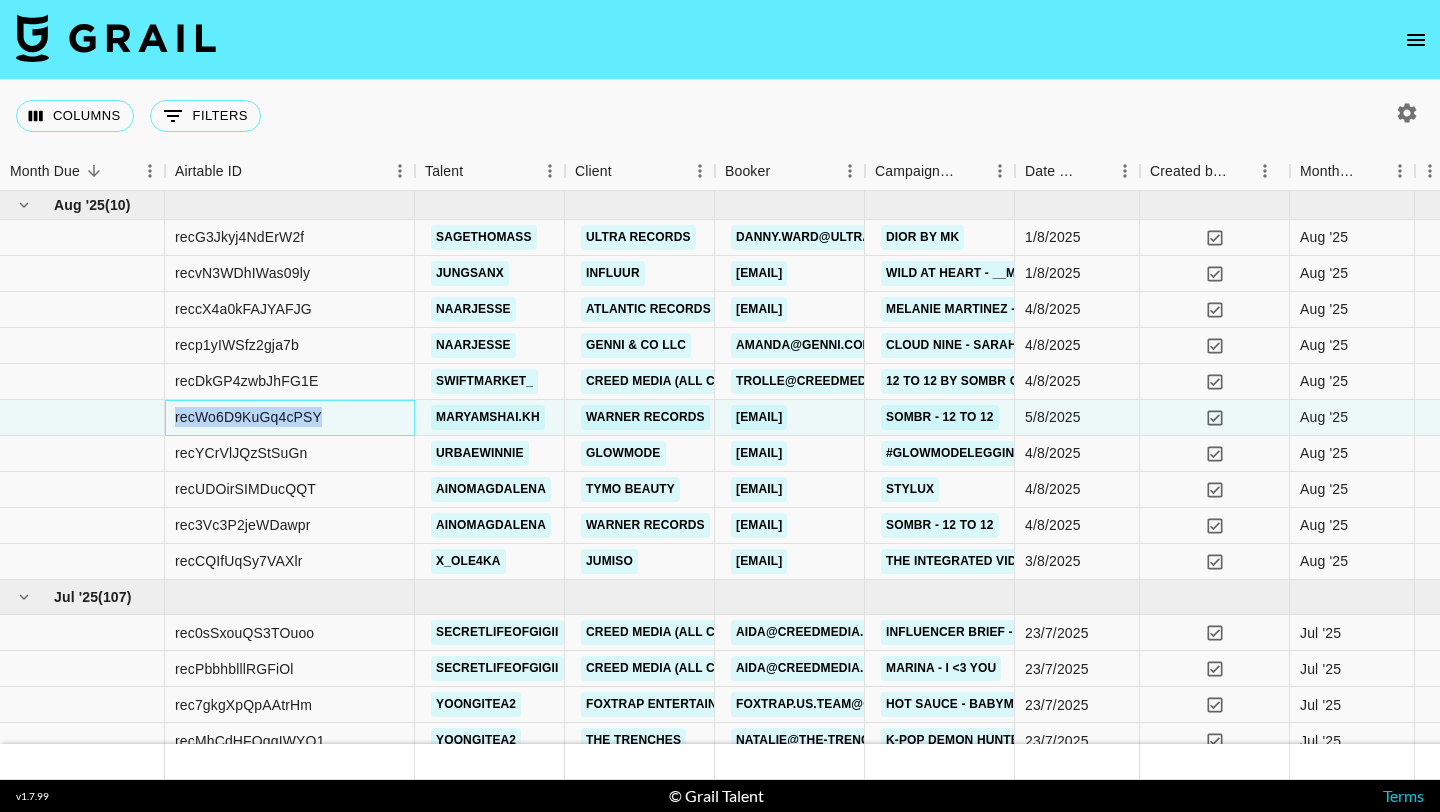 drag, startPoint x: 361, startPoint y: 413, endPoint x: 103, endPoint y: 414, distance: 258.00195 